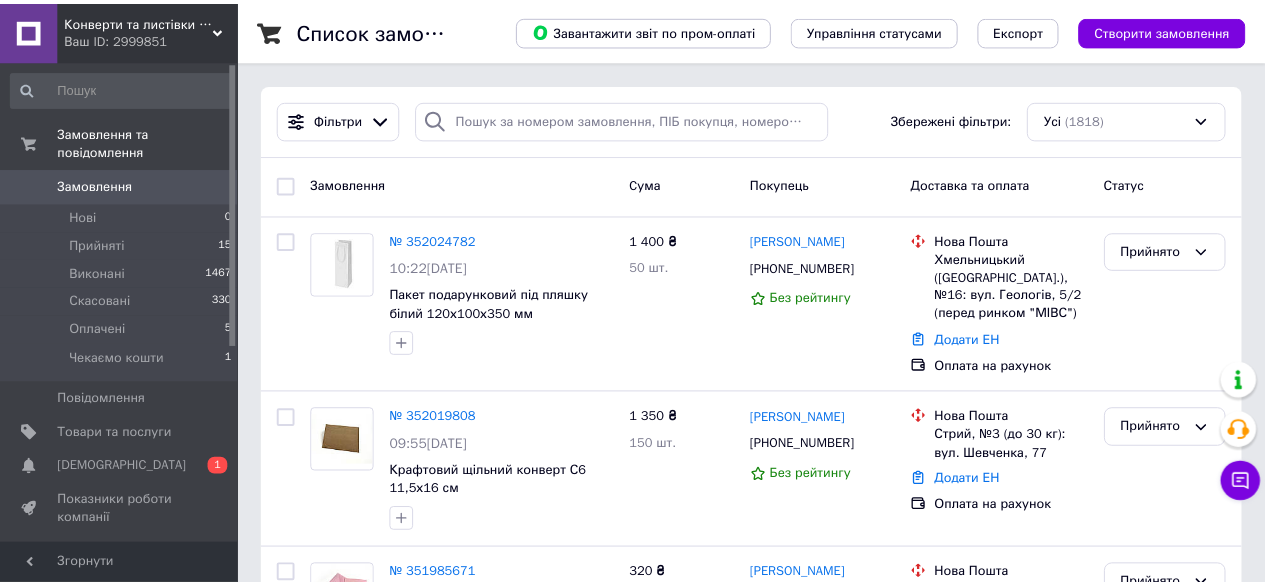 scroll, scrollTop: 0, scrollLeft: 0, axis: both 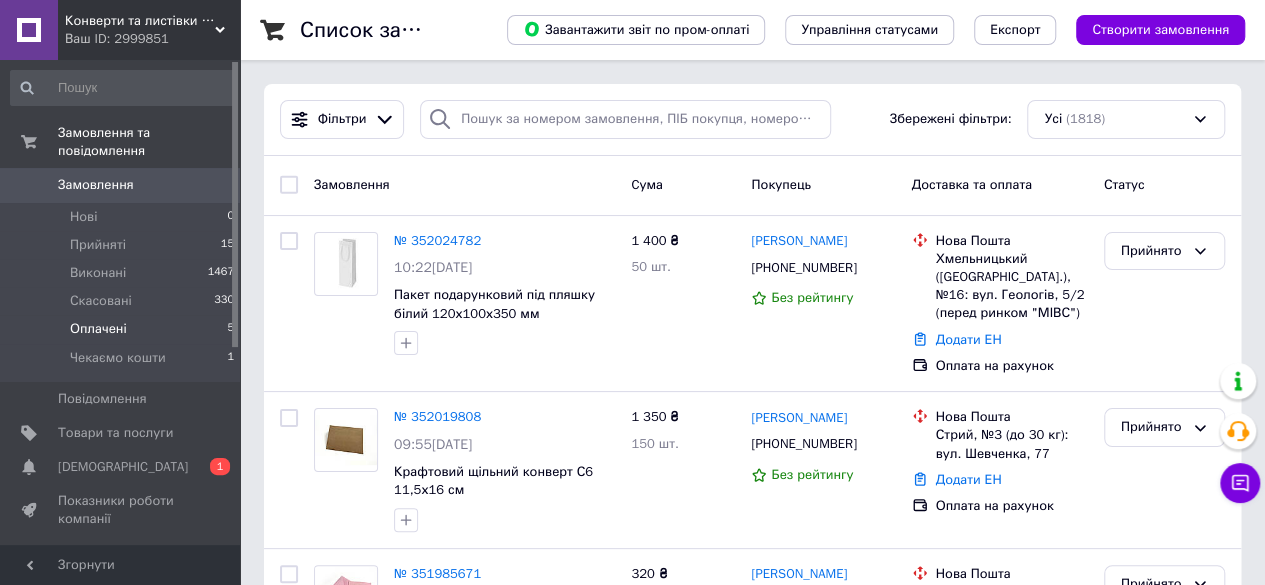 click on "Оплачені" at bounding box center (98, 329) 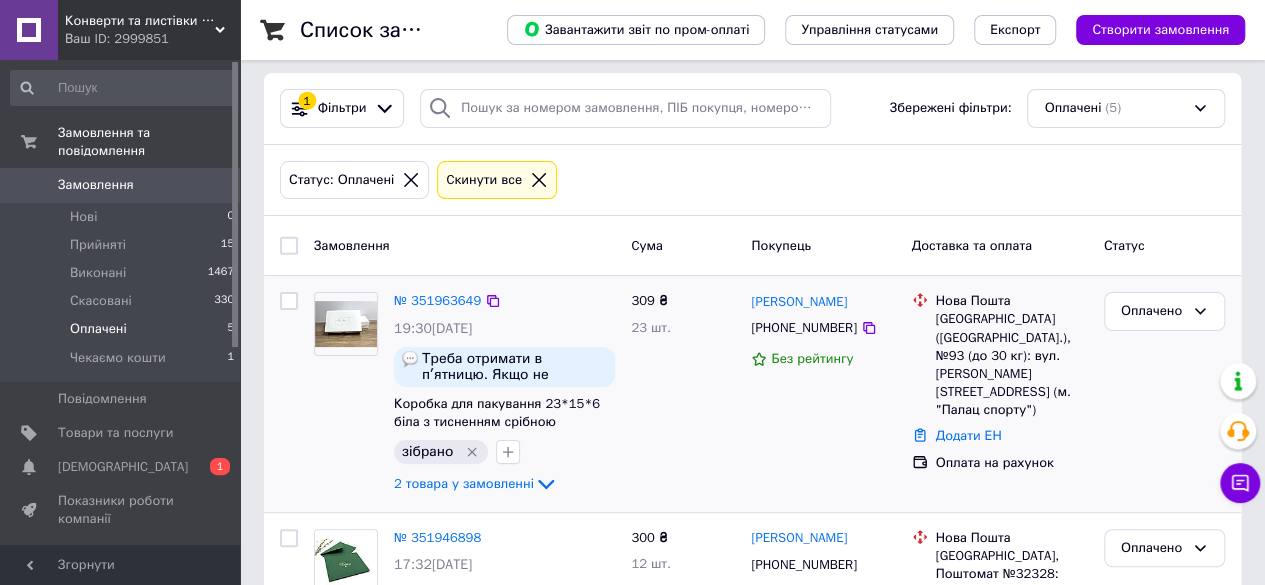 scroll, scrollTop: 10, scrollLeft: 0, axis: vertical 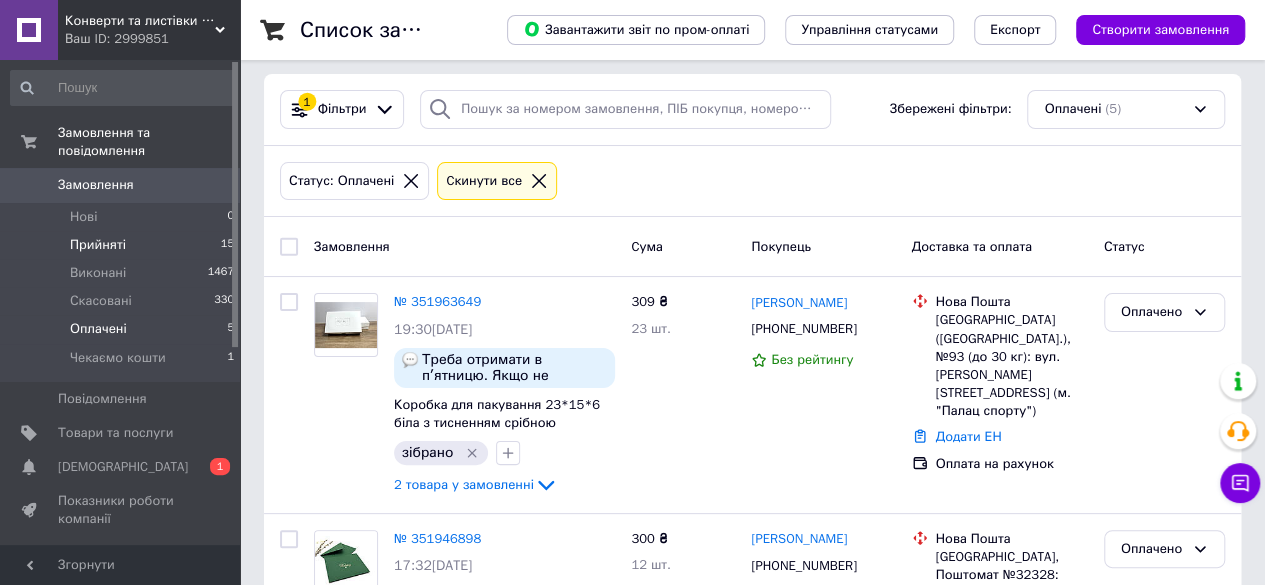 click on "Прийняті 15" at bounding box center [123, 245] 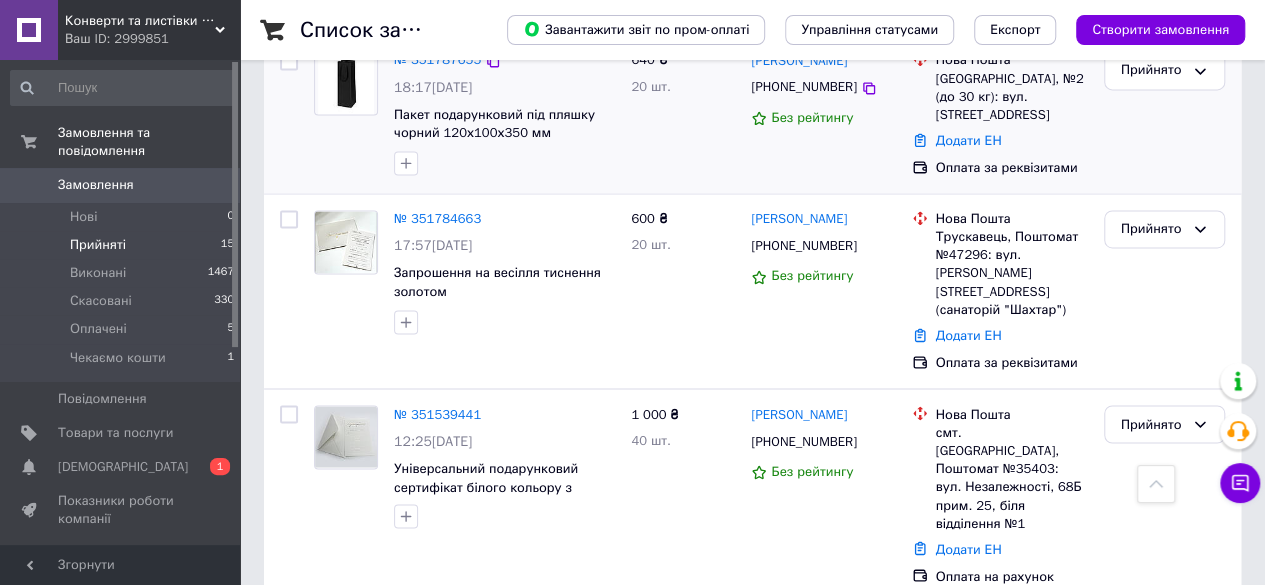 scroll, scrollTop: 1509, scrollLeft: 0, axis: vertical 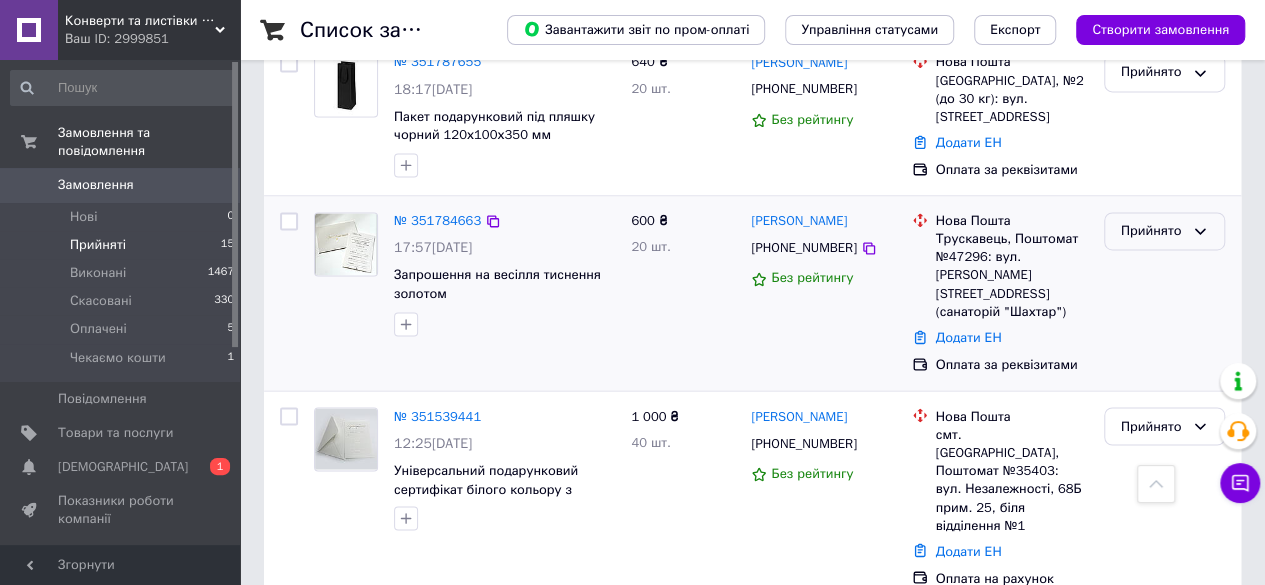 click on "Прийнято" at bounding box center (1152, 231) 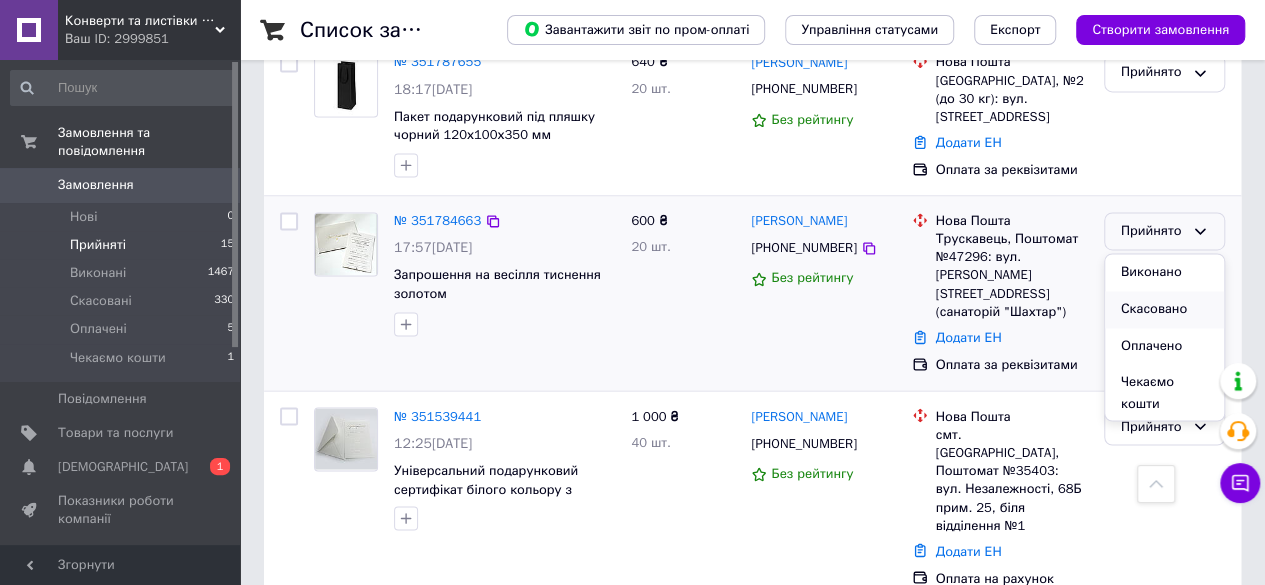 click on "Скасовано" at bounding box center (1164, 309) 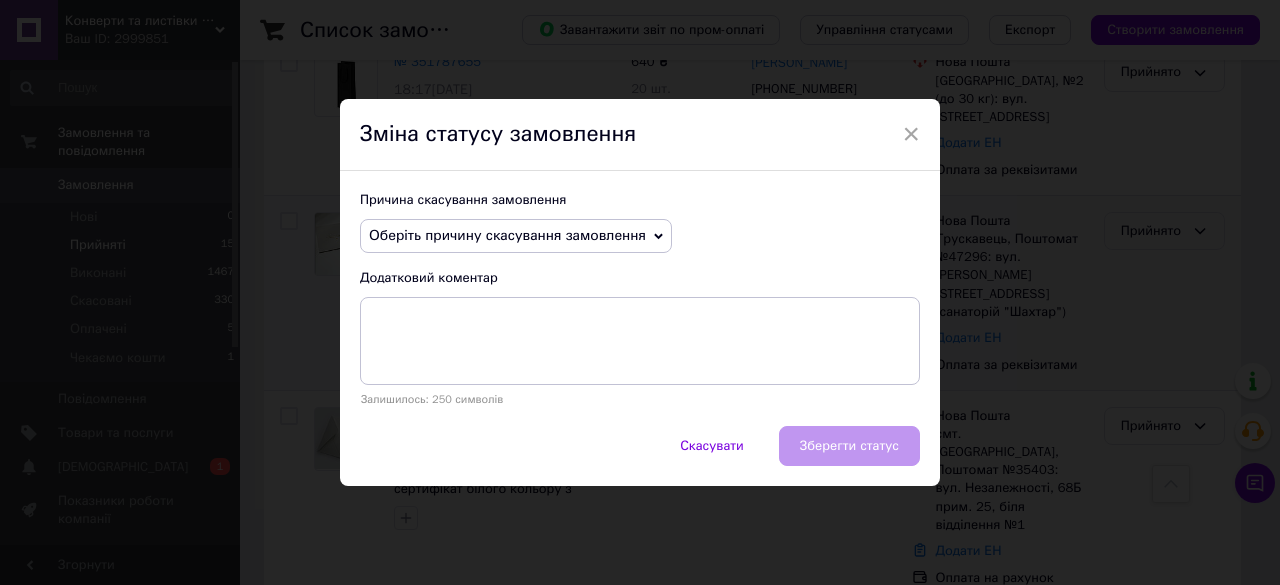 click on "Оберіть причину скасування замовлення" at bounding box center (507, 235) 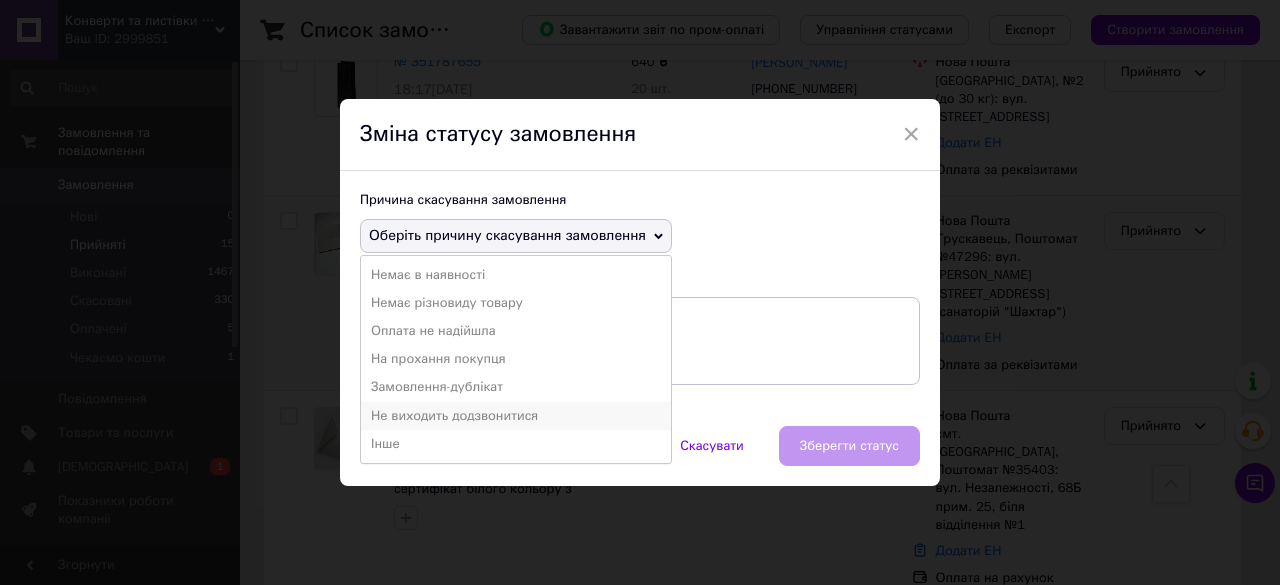 click on "Не виходить додзвонитися" at bounding box center (516, 416) 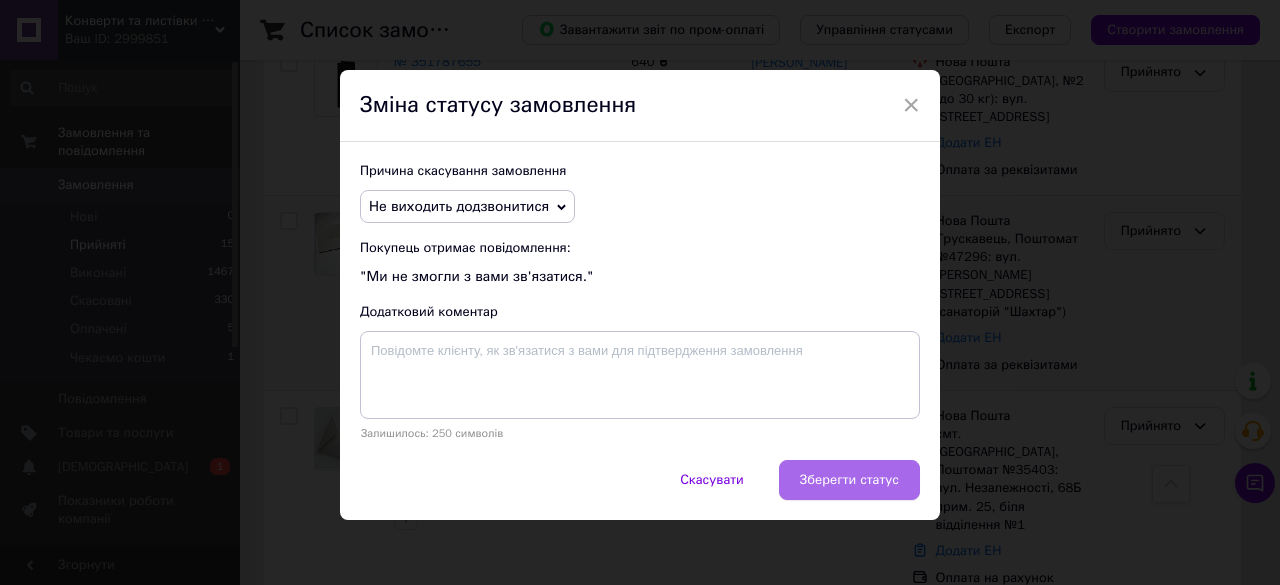 click on "Зберегти статус" at bounding box center (849, 480) 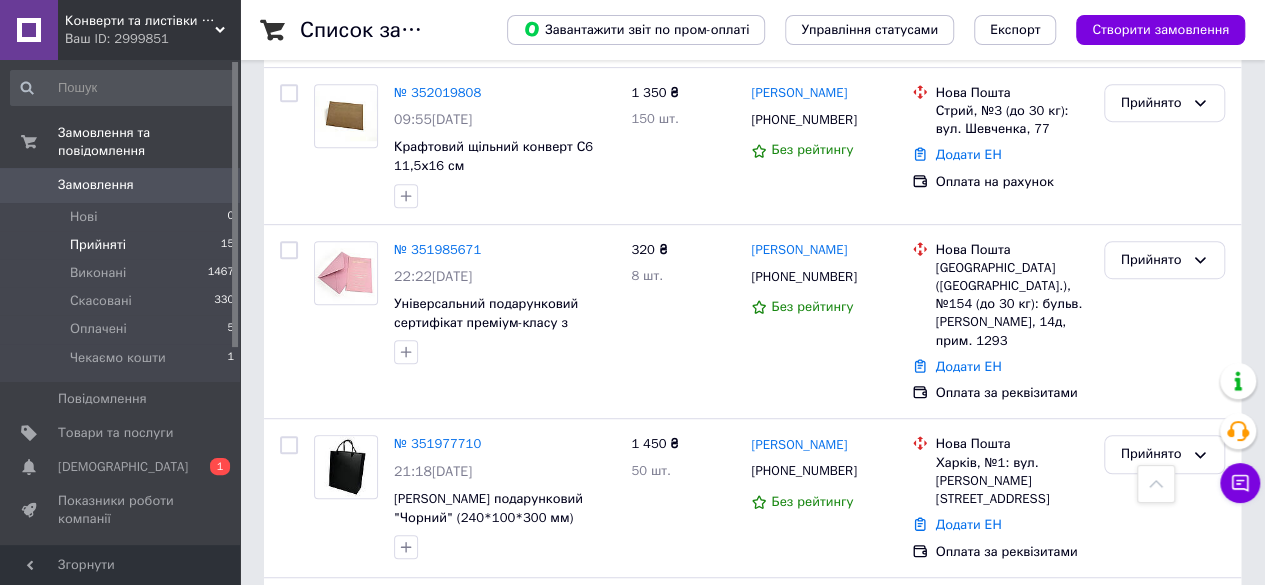 scroll, scrollTop: 331, scrollLeft: 0, axis: vertical 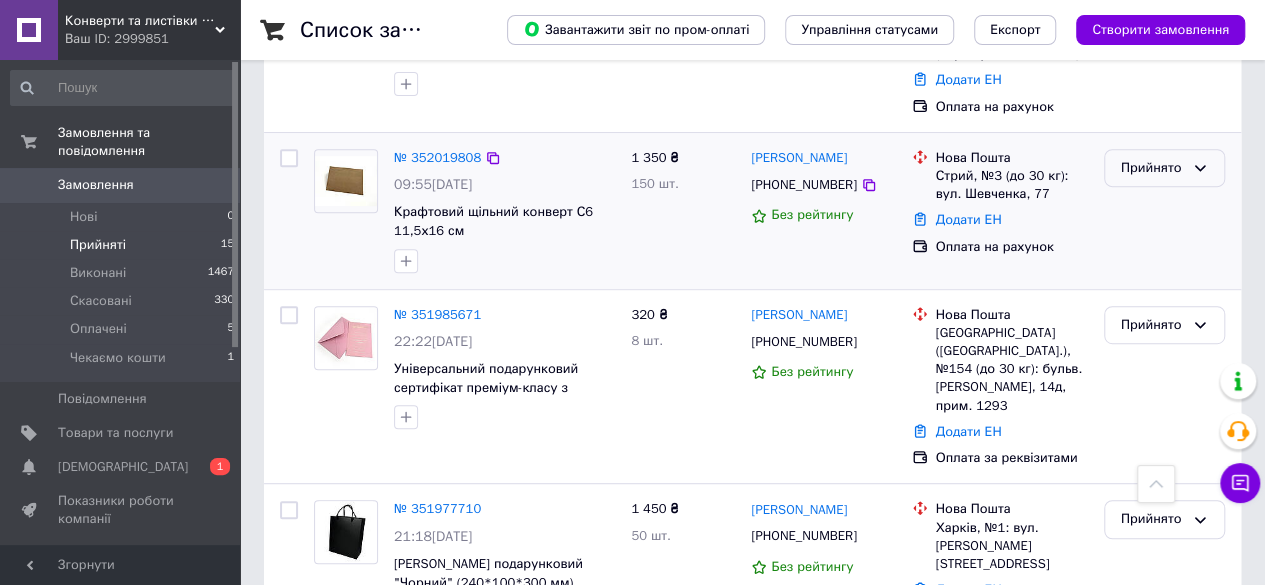 click on "Прийнято" at bounding box center [1164, 168] 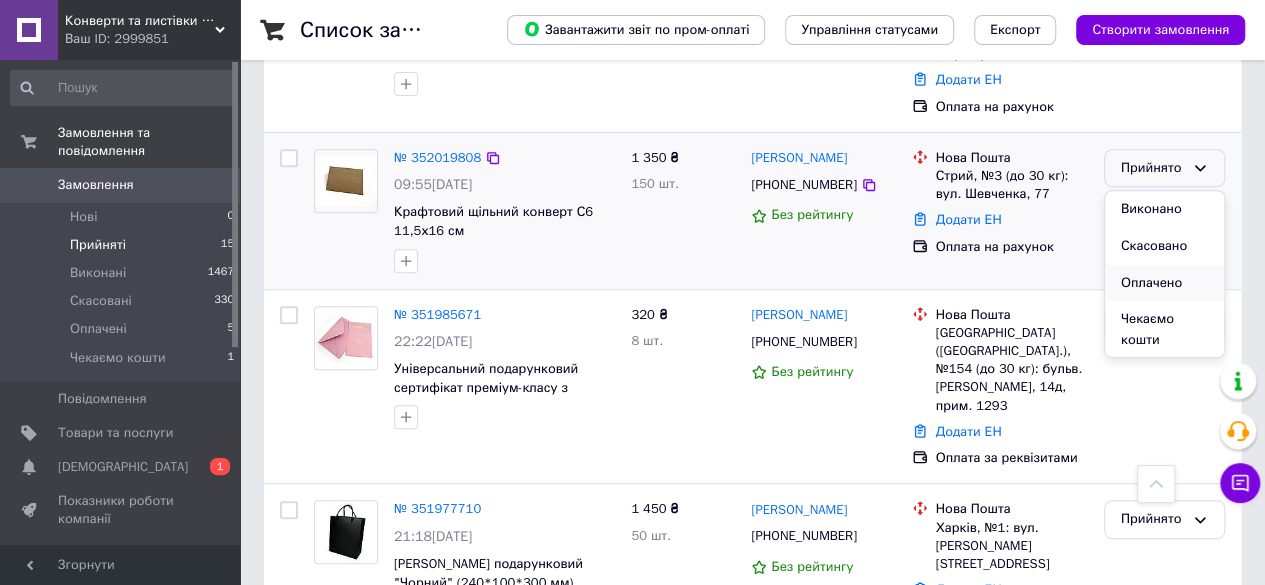 click on "Оплачено" at bounding box center [1164, 283] 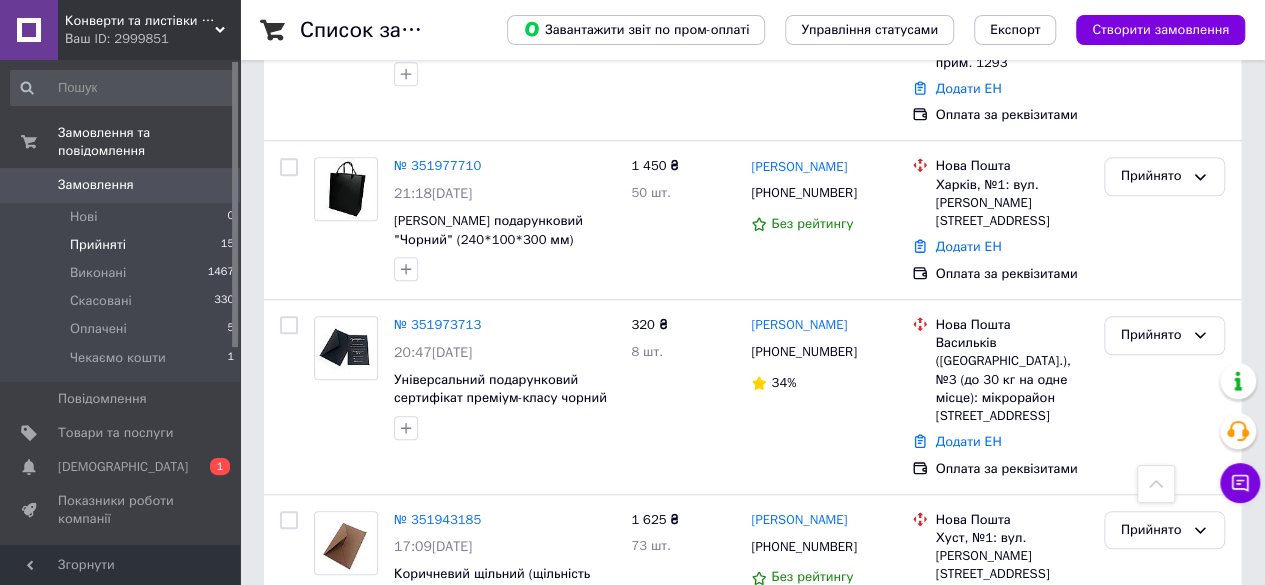 scroll, scrollTop: 677, scrollLeft: 0, axis: vertical 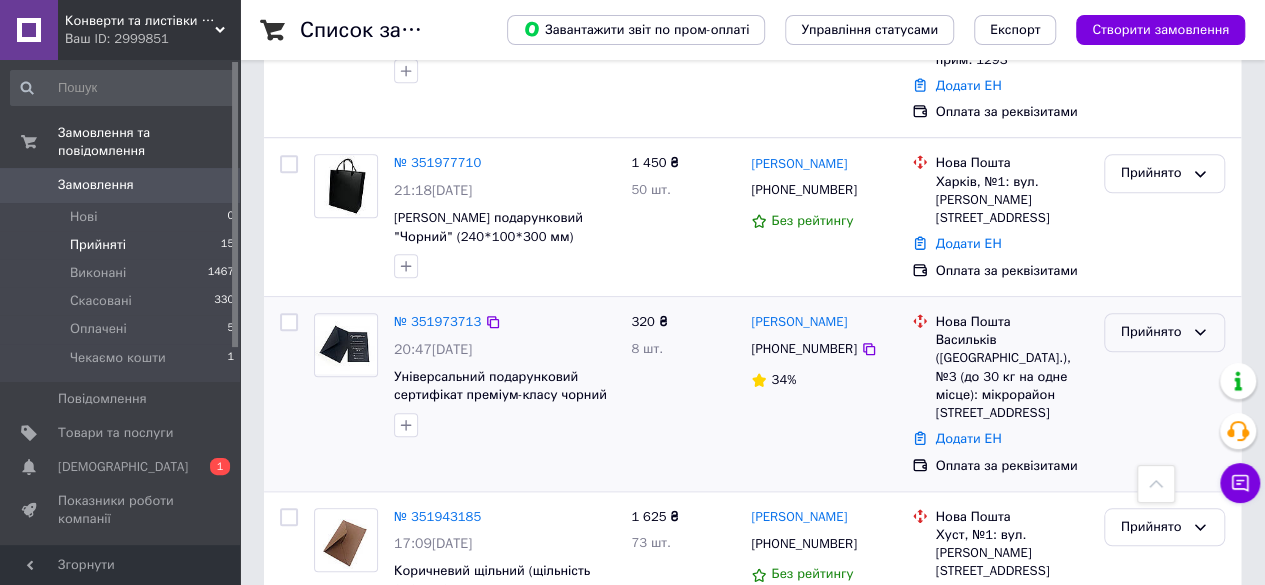 click on "Прийнято" at bounding box center [1164, 332] 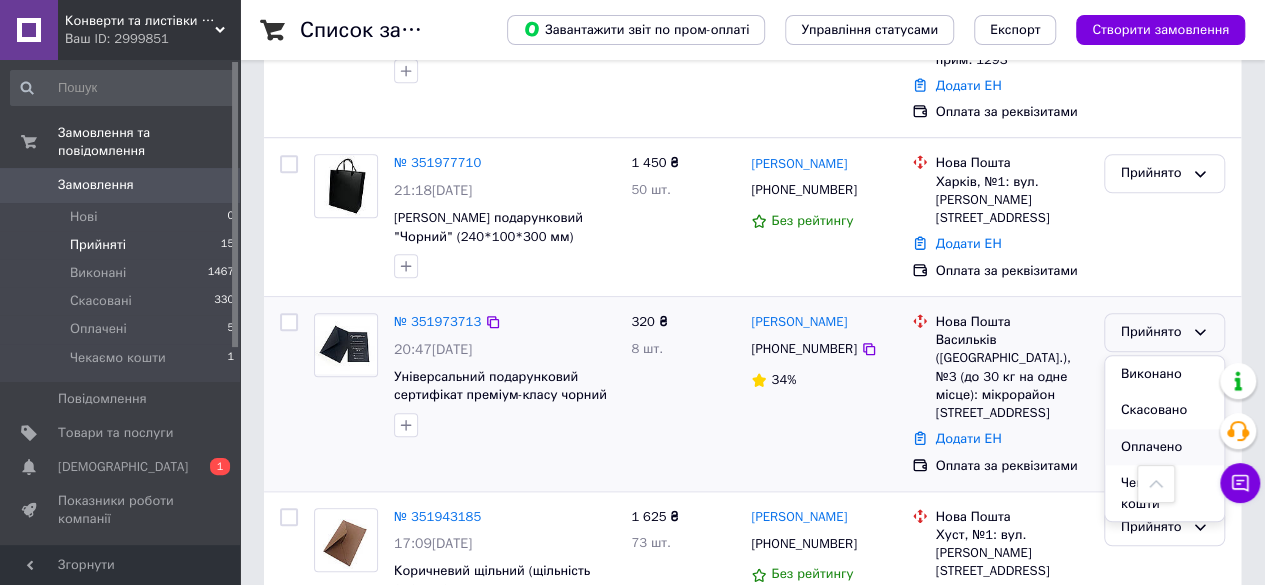 click on "Оплачено" at bounding box center [1164, 447] 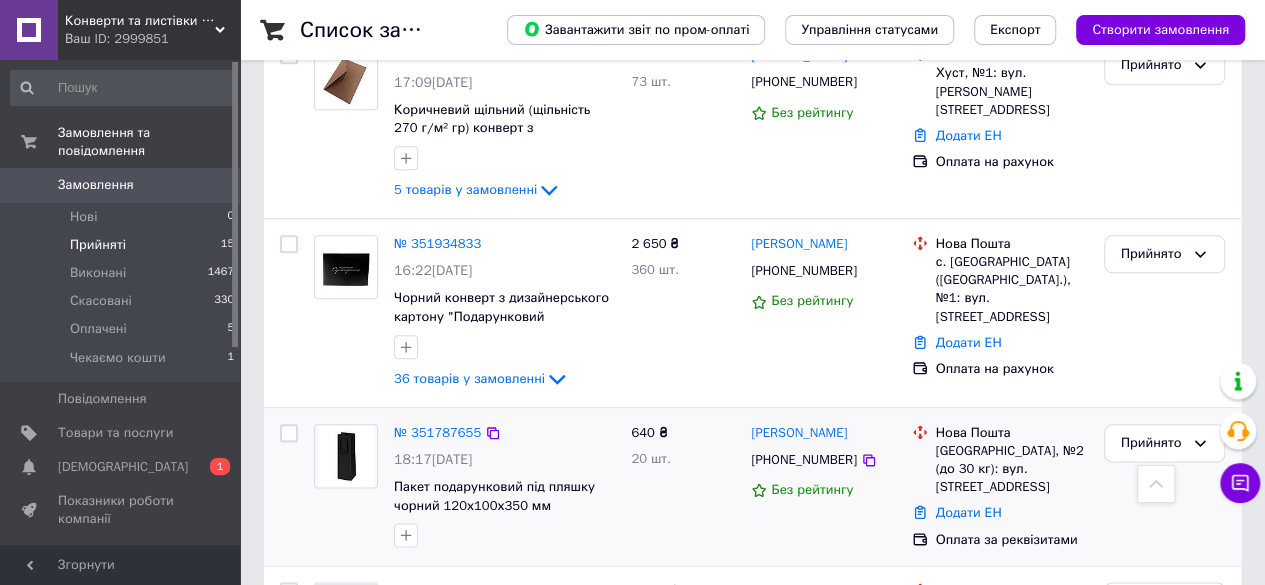 scroll, scrollTop: 825, scrollLeft: 0, axis: vertical 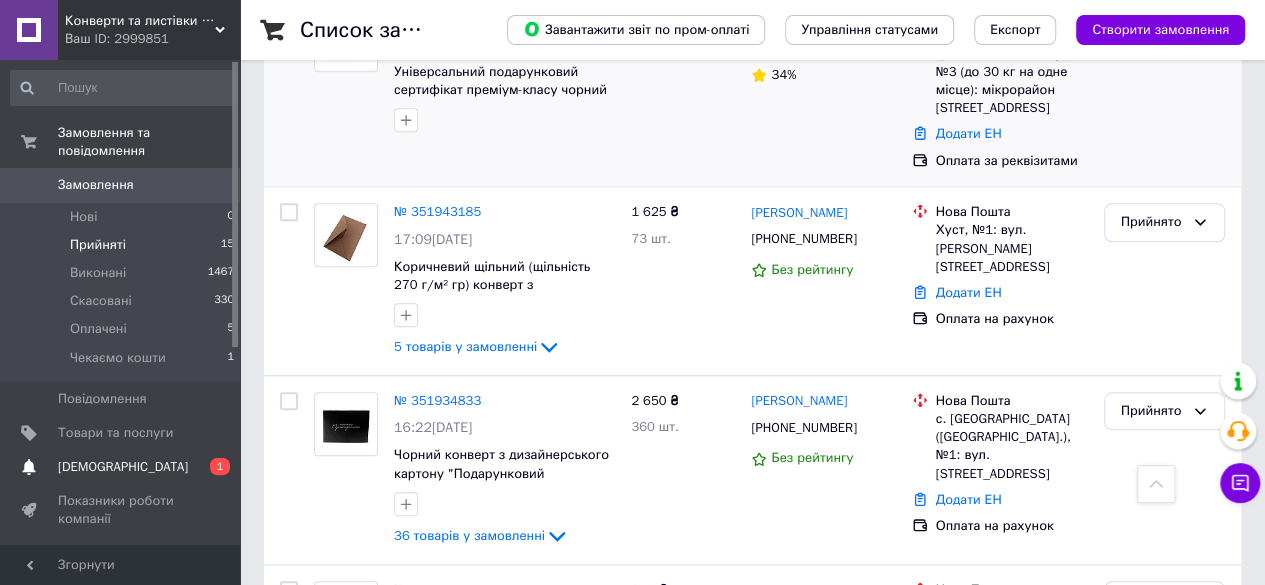 click on "0 1" at bounding box center (212, 467) 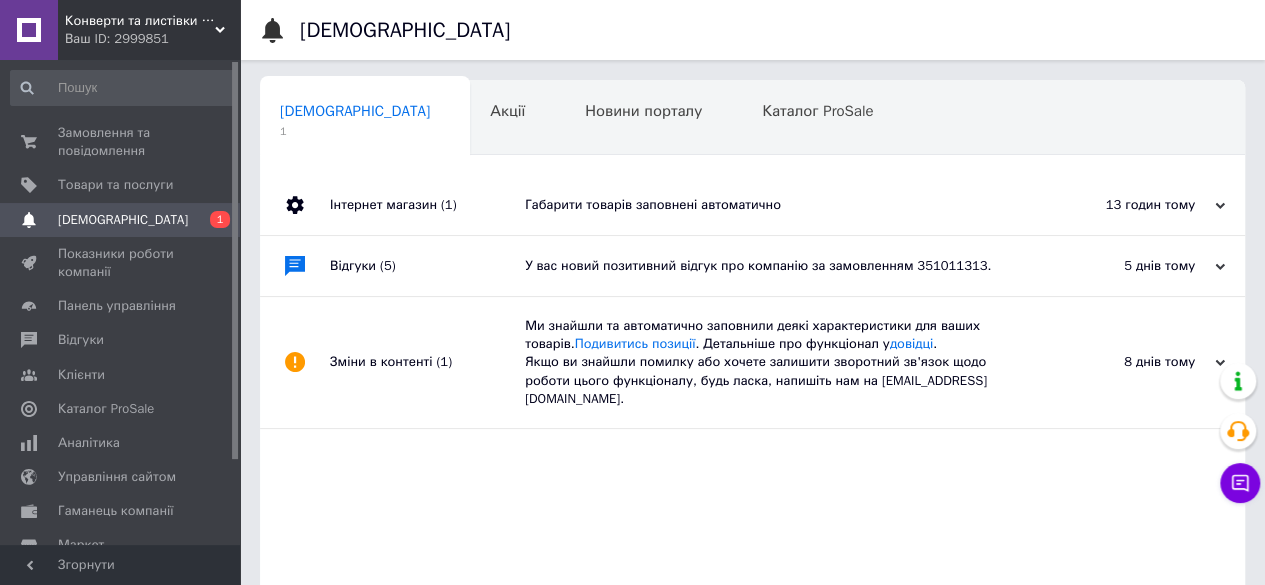 click on "Габарити товарів заповнені автоматично" at bounding box center (775, 205) 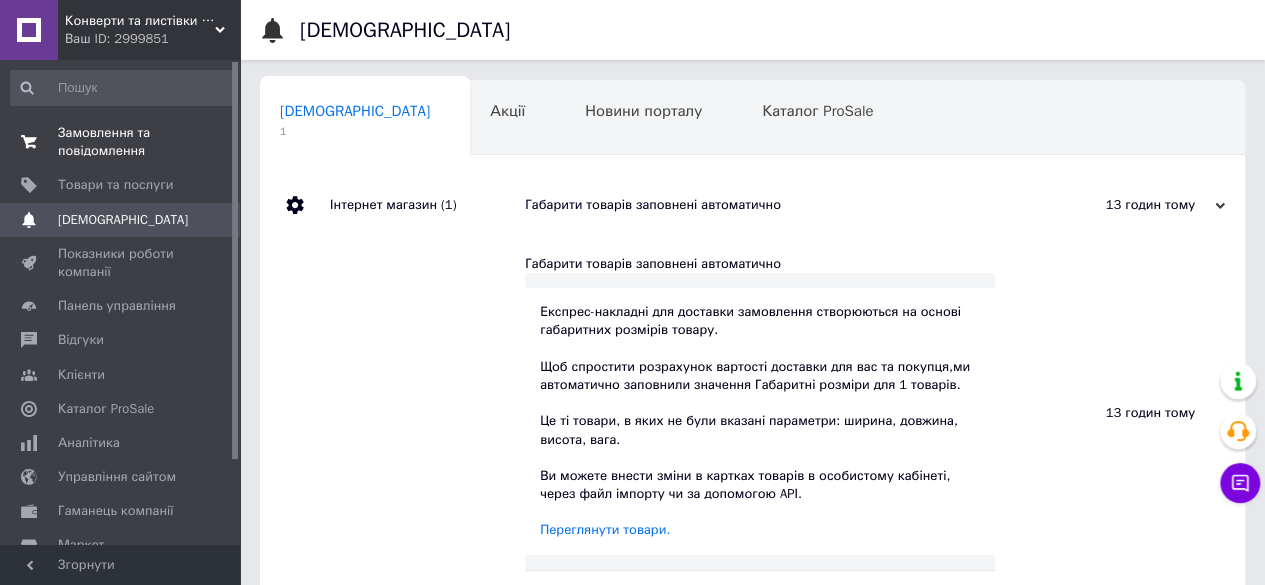 click on "Замовлення та повідомлення" at bounding box center (121, 142) 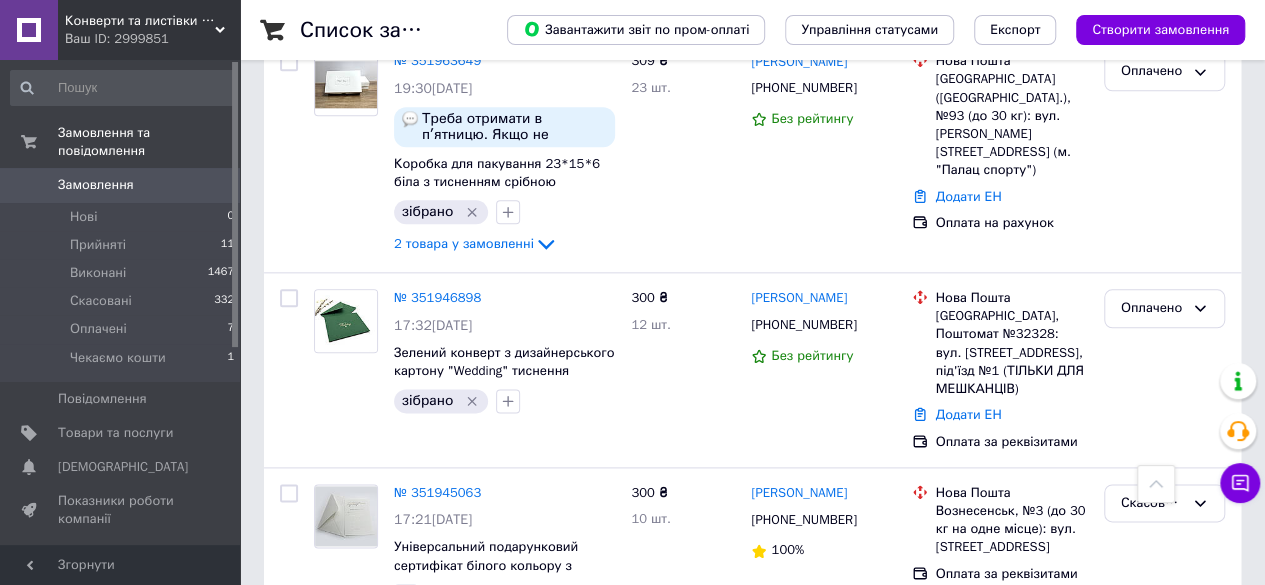 scroll, scrollTop: 1065, scrollLeft: 0, axis: vertical 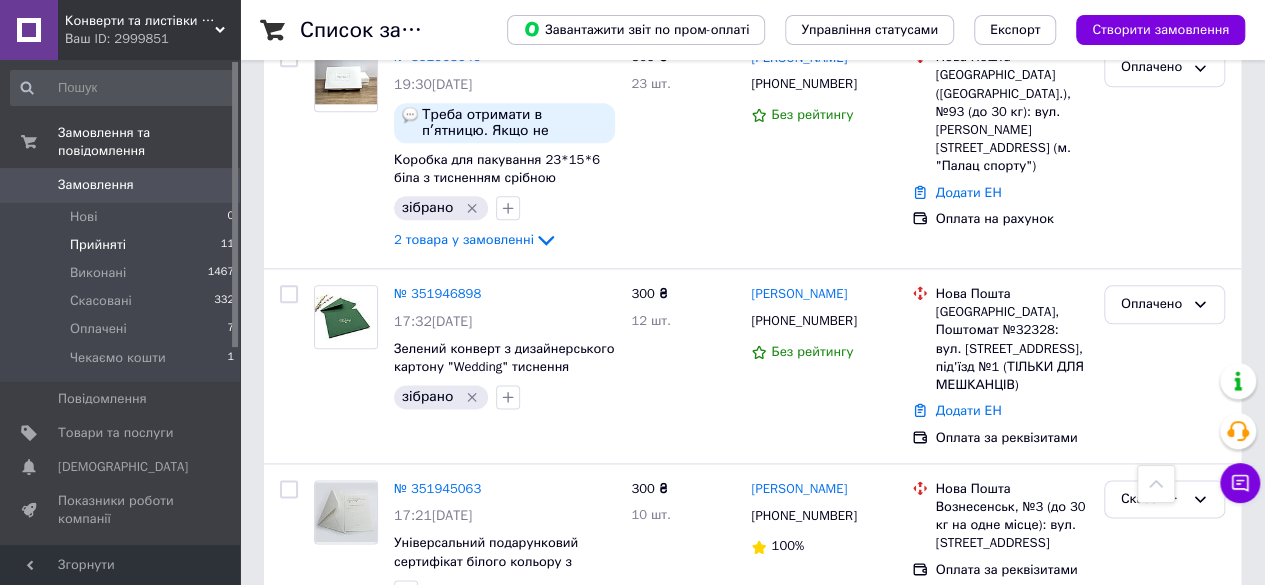 click on "Прийняті 11" at bounding box center [123, 245] 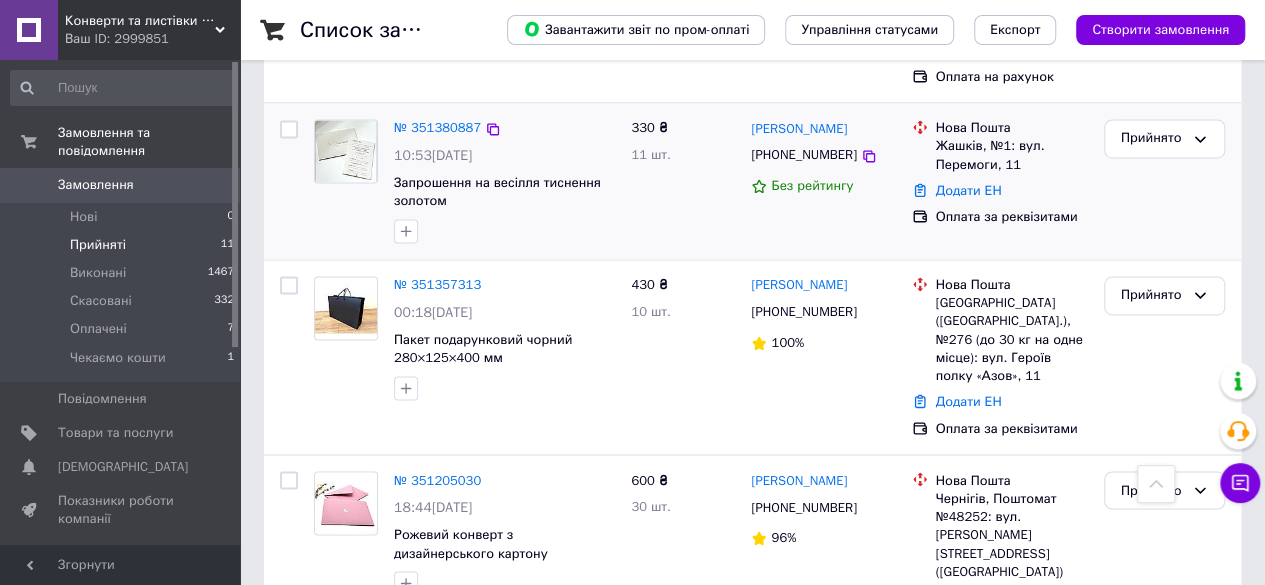 scroll, scrollTop: 1473, scrollLeft: 0, axis: vertical 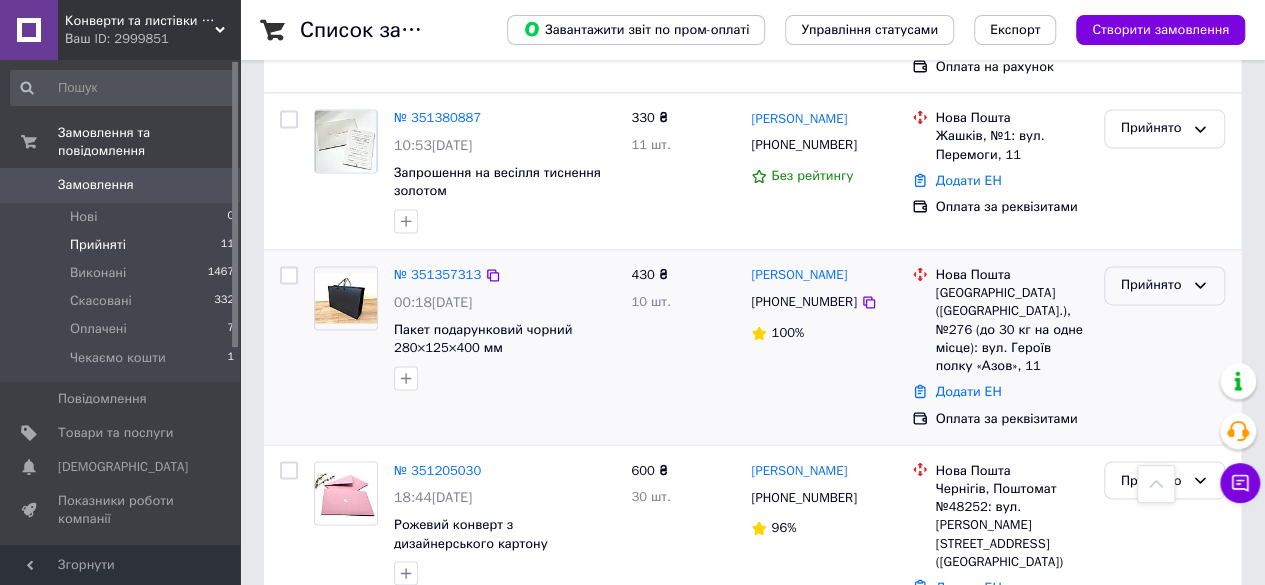 click on "Прийнято" at bounding box center [1152, 285] 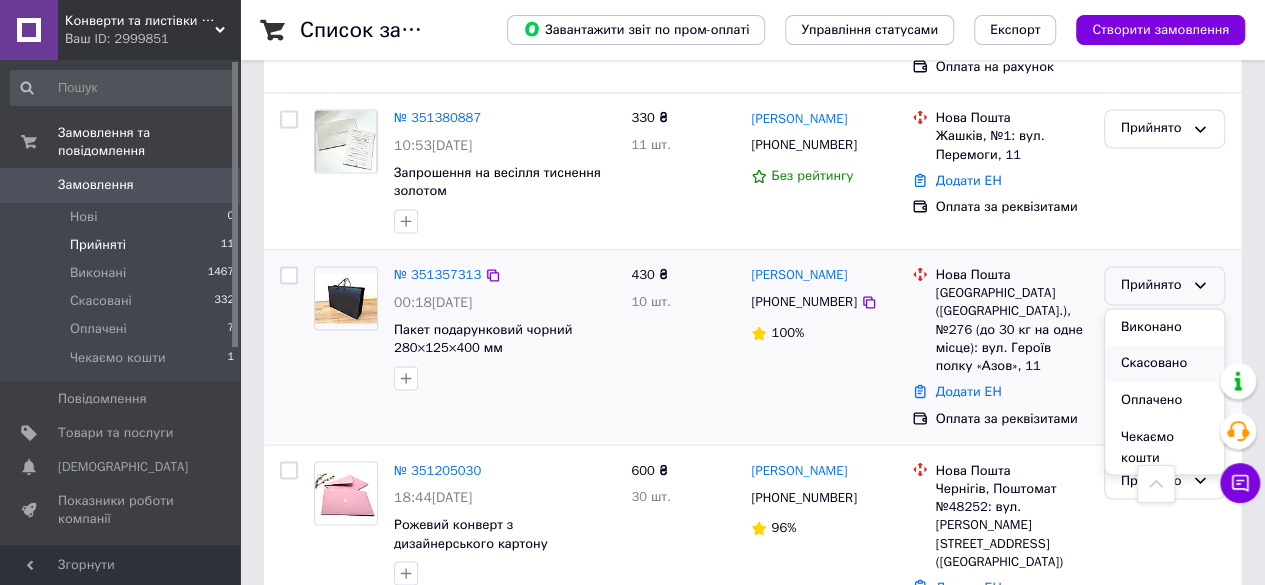 click on "Скасовано" at bounding box center (1164, 363) 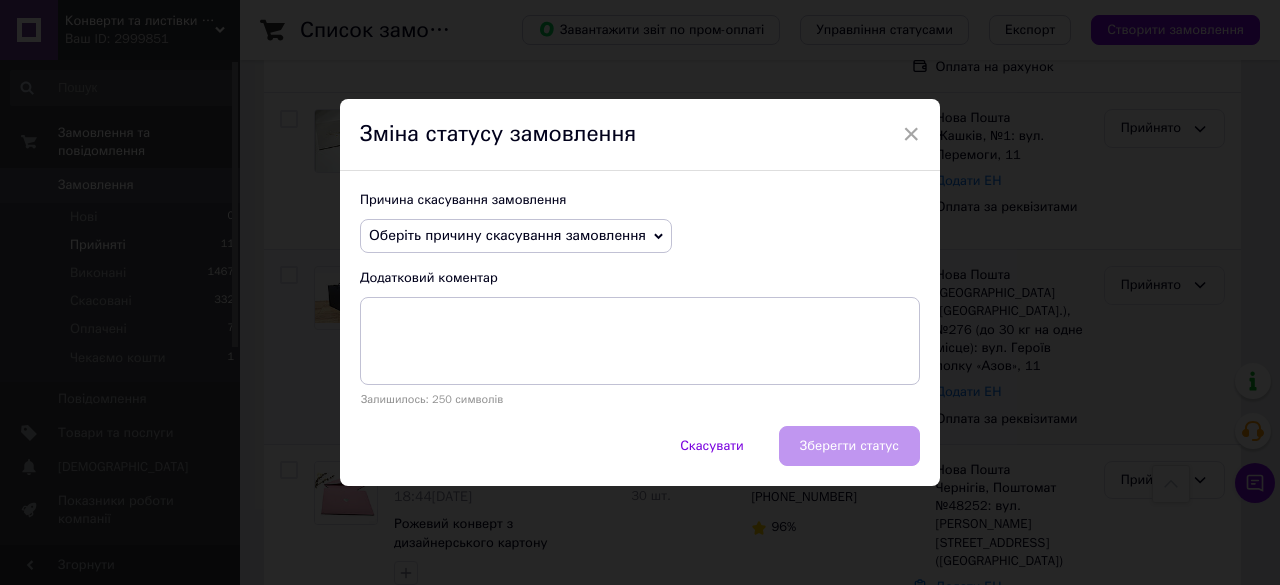 click on "Оберіть причину скасування замовлення" at bounding box center (507, 235) 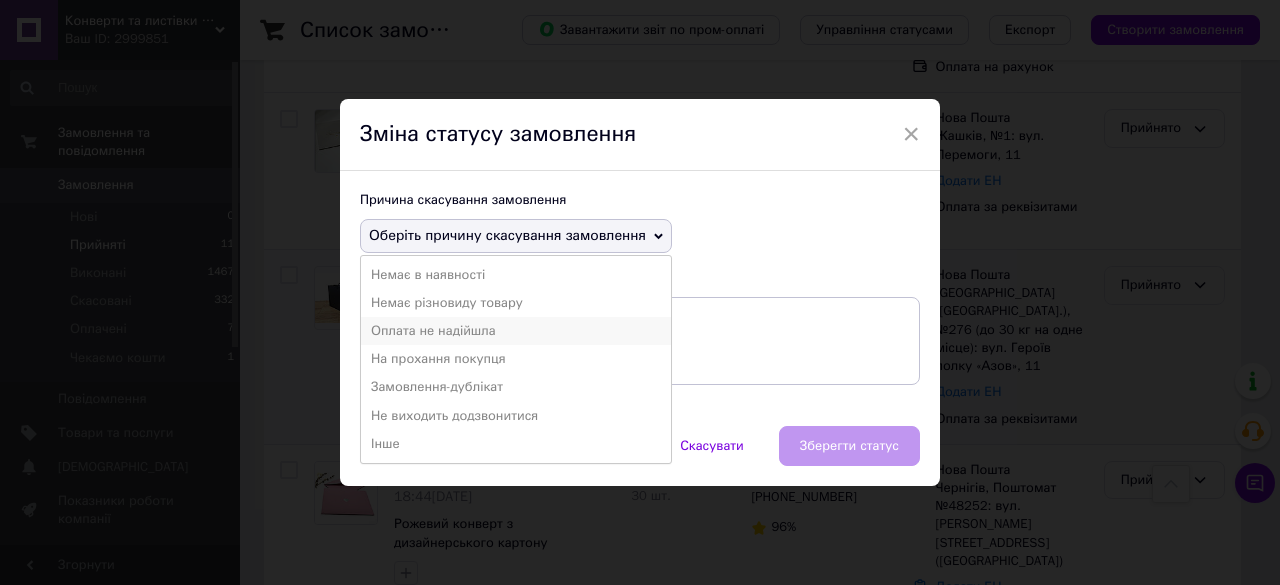 click on "Оплата не надійшла" at bounding box center [516, 331] 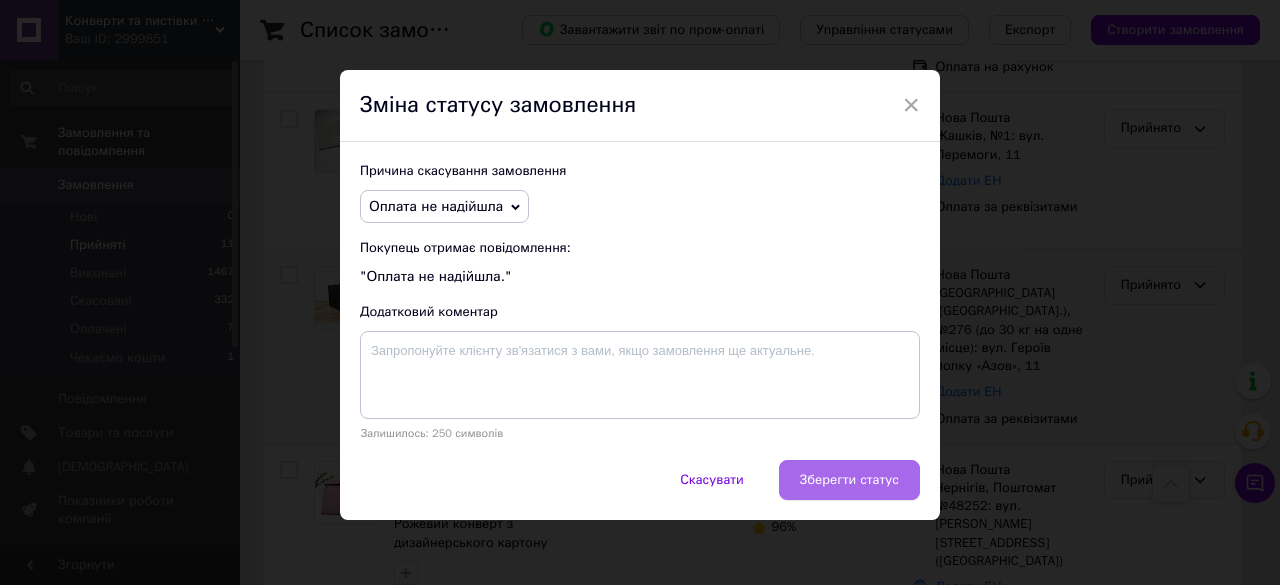 click on "Зберегти статус" at bounding box center (849, 480) 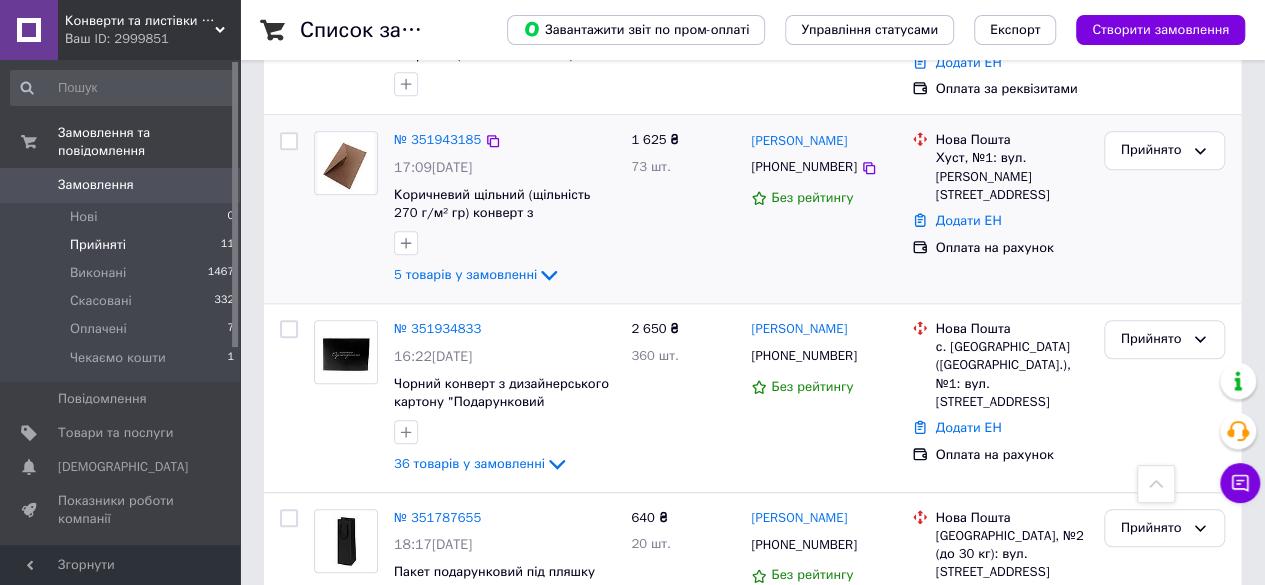 scroll, scrollTop: 706, scrollLeft: 0, axis: vertical 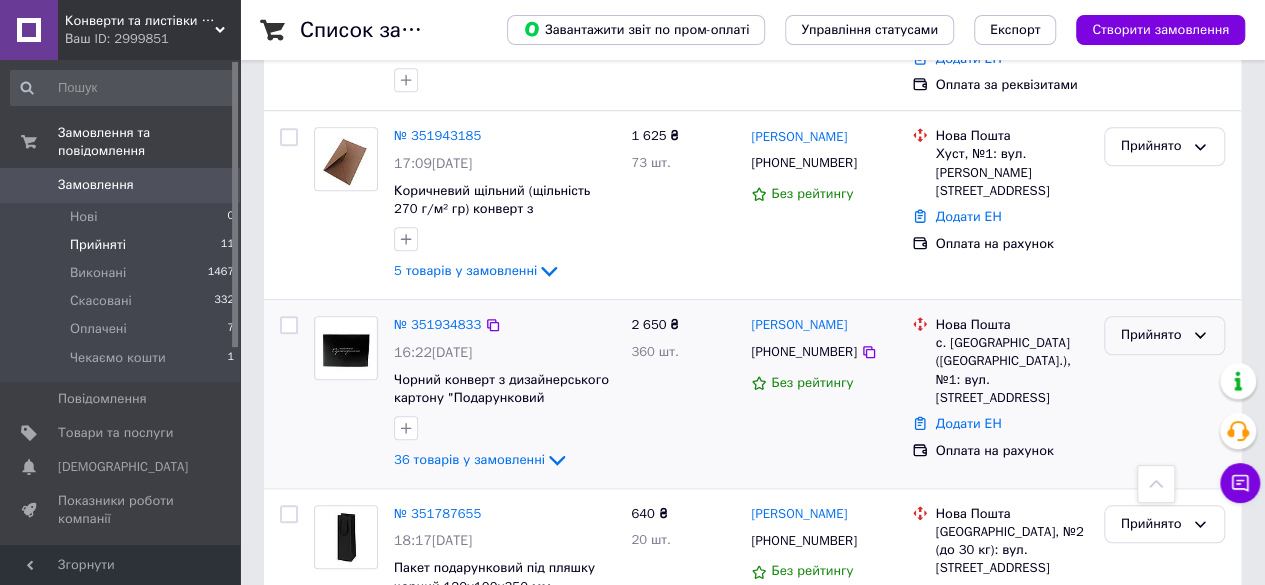 click on "Прийнято" at bounding box center (1152, 335) 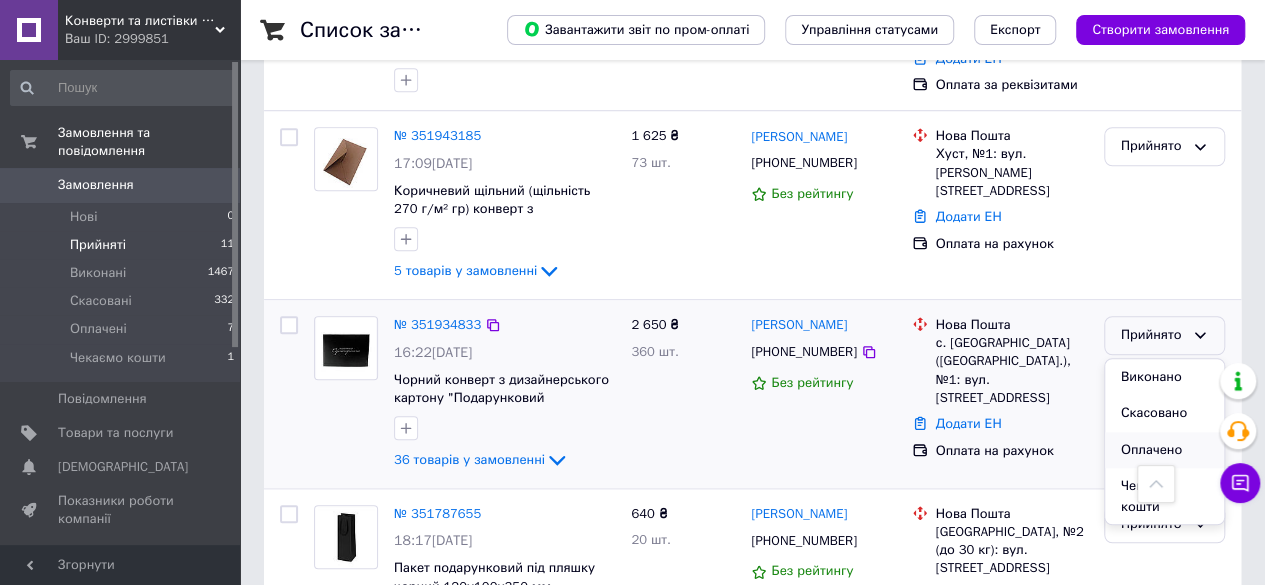 click on "Оплачено" at bounding box center [1164, 450] 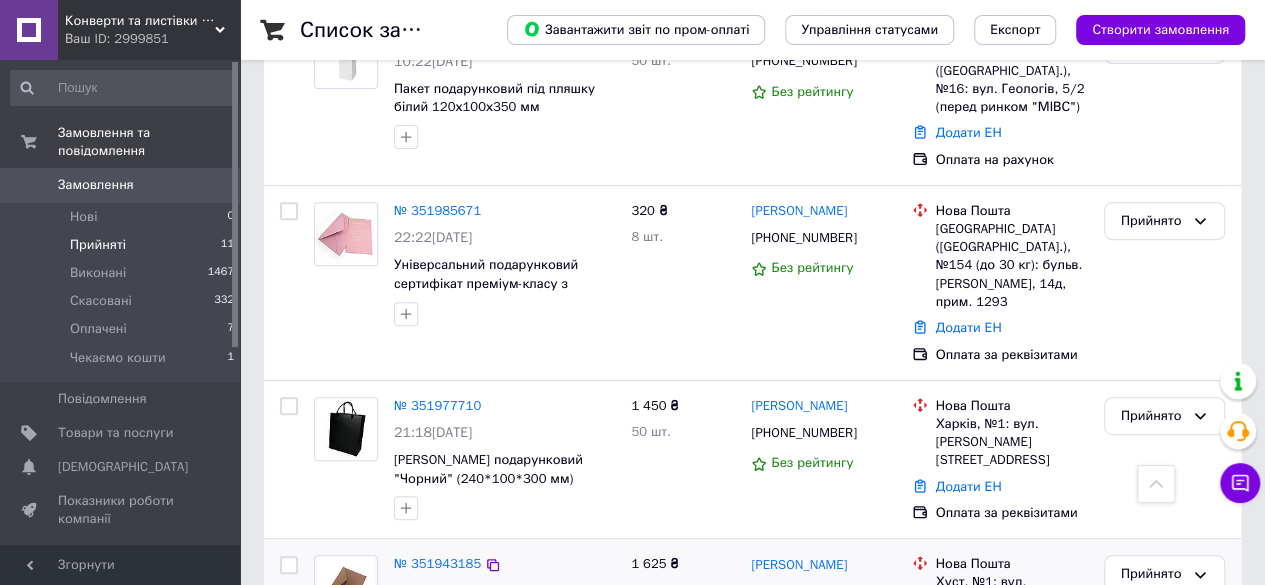 scroll, scrollTop: 277, scrollLeft: 0, axis: vertical 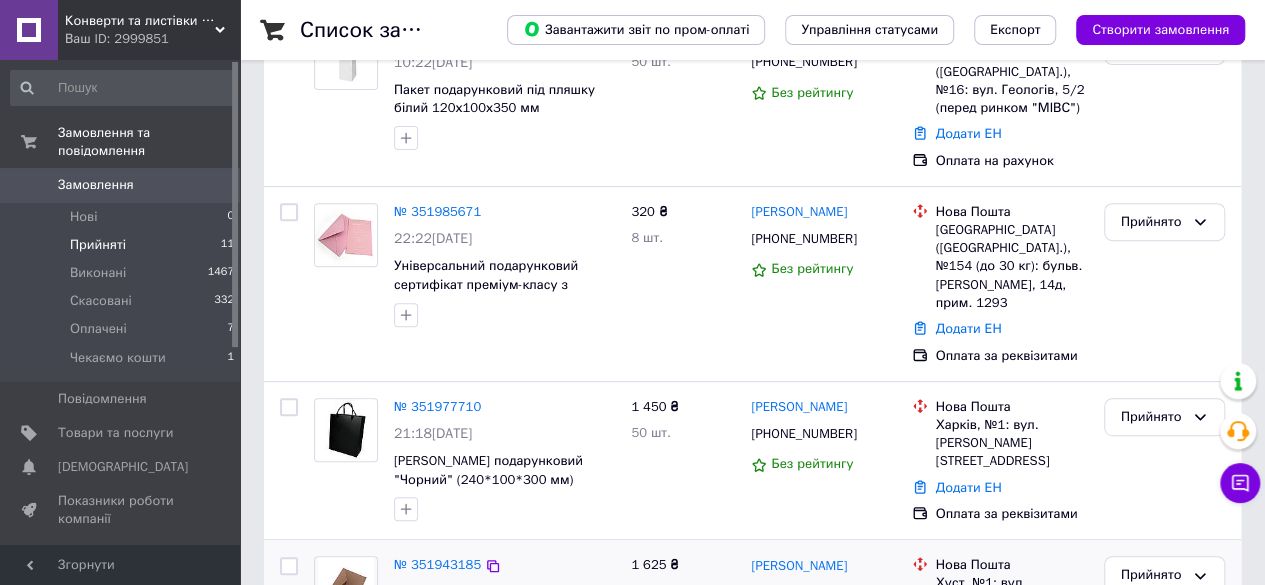 click on "№ 351943185 17:09[DATE] Коричневий щільний (щільність 270 г/м² гр) конверт з дизайнерського картону С6 11,5х16 см 5 товарів у замовленні" at bounding box center [504, 634] 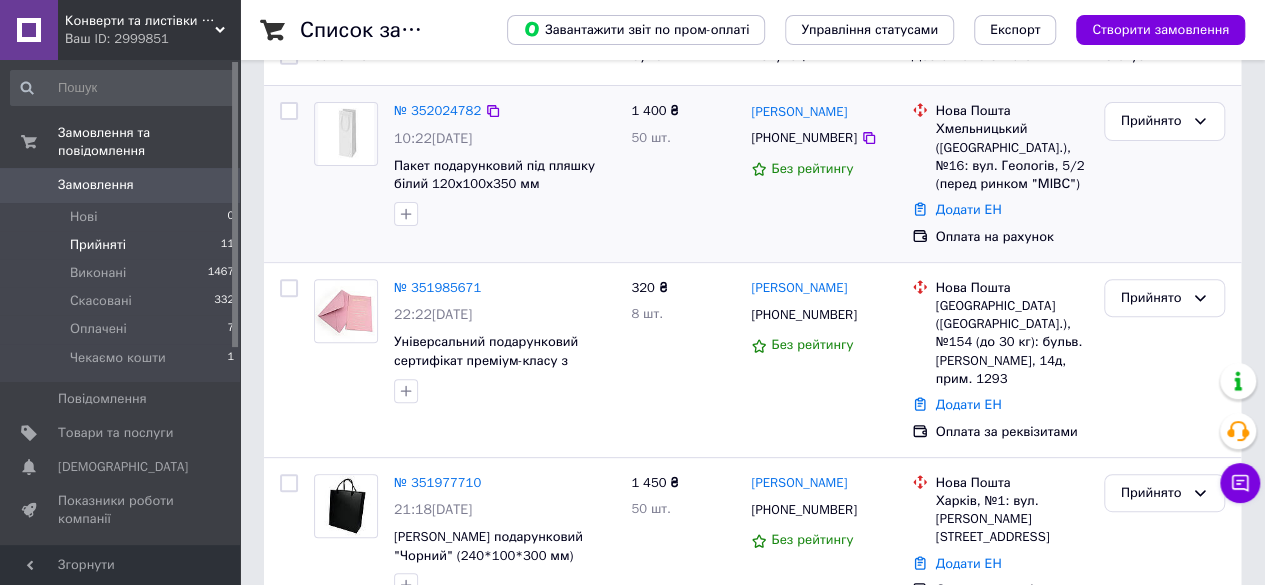 scroll, scrollTop: 191, scrollLeft: 0, axis: vertical 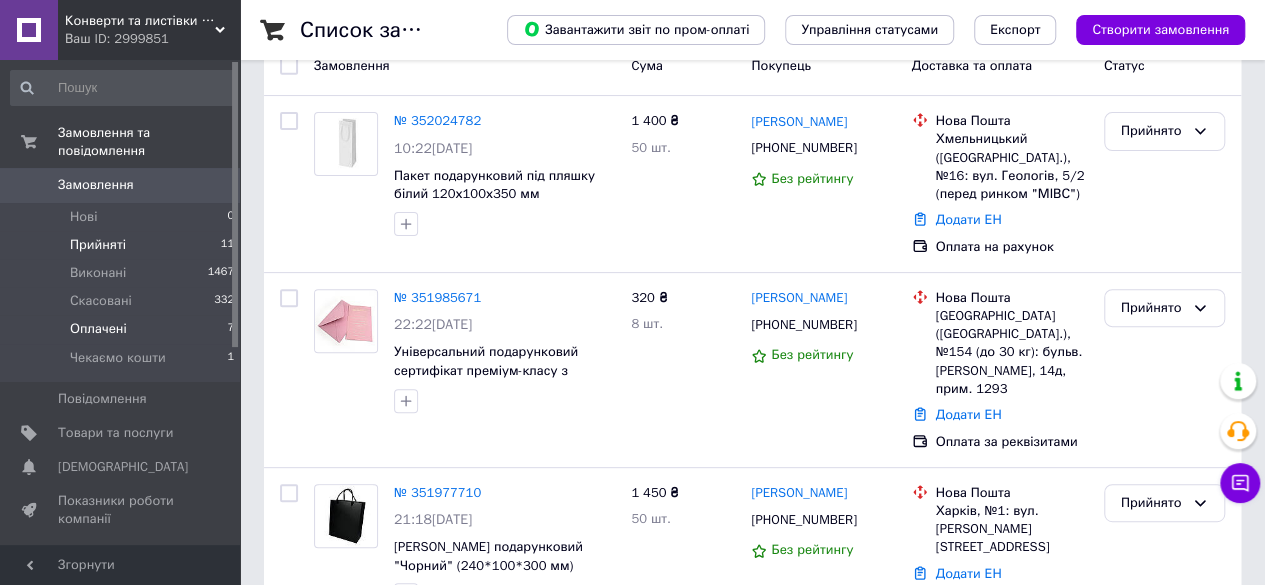 click on "Оплачені" at bounding box center [98, 329] 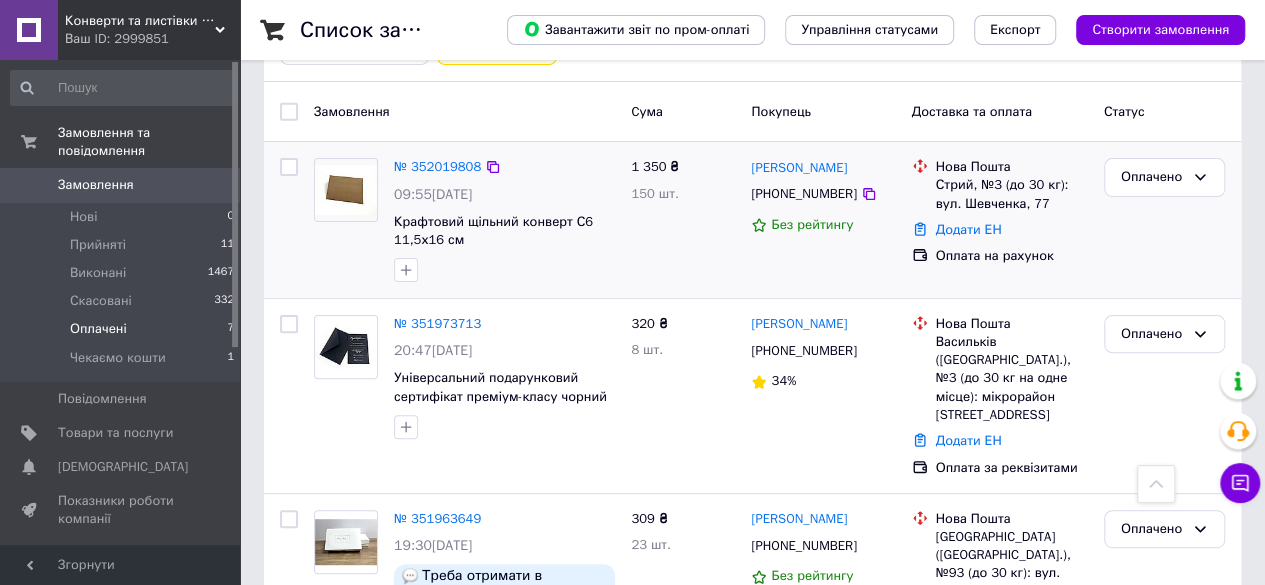 scroll, scrollTop: 0, scrollLeft: 0, axis: both 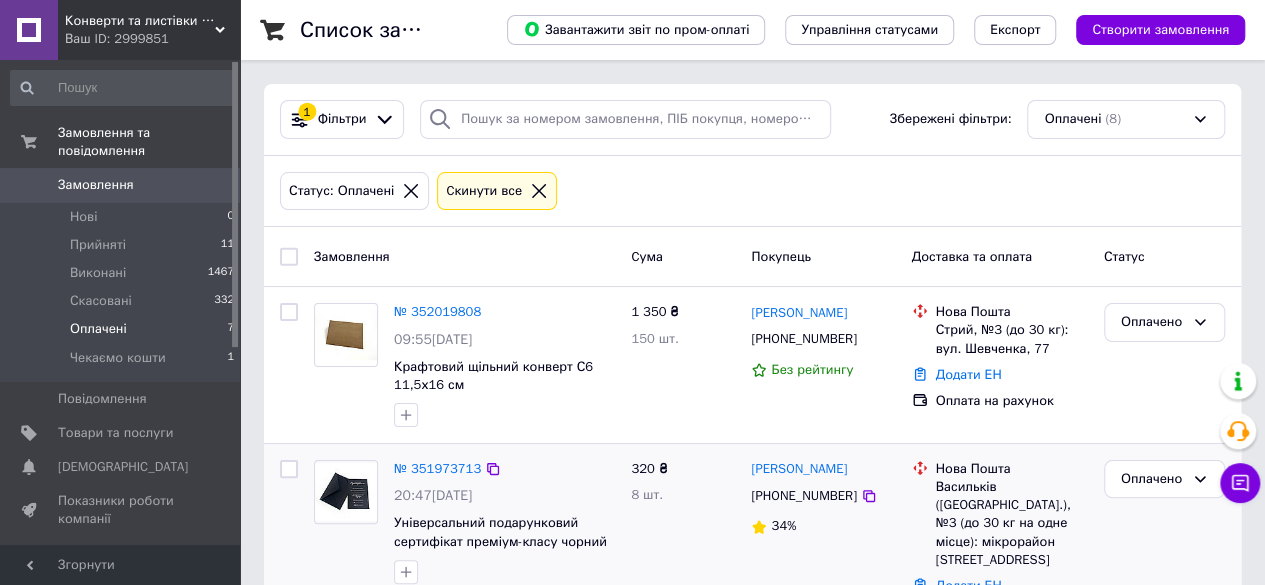 click on "320 ₴ 8 шт." at bounding box center [683, 541] 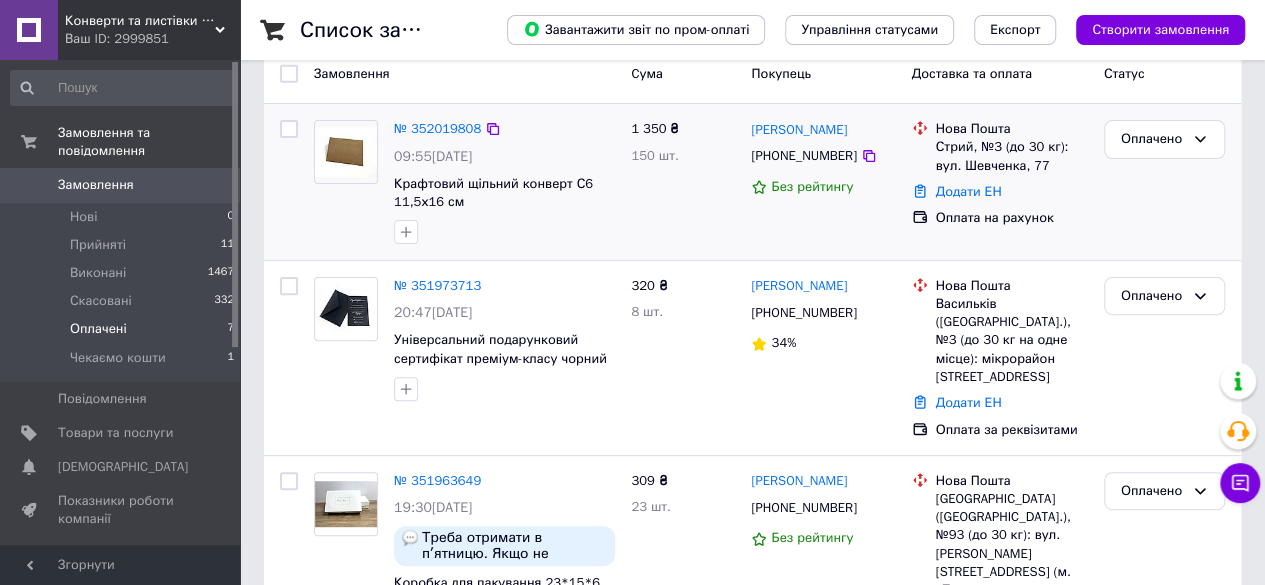 scroll, scrollTop: 184, scrollLeft: 0, axis: vertical 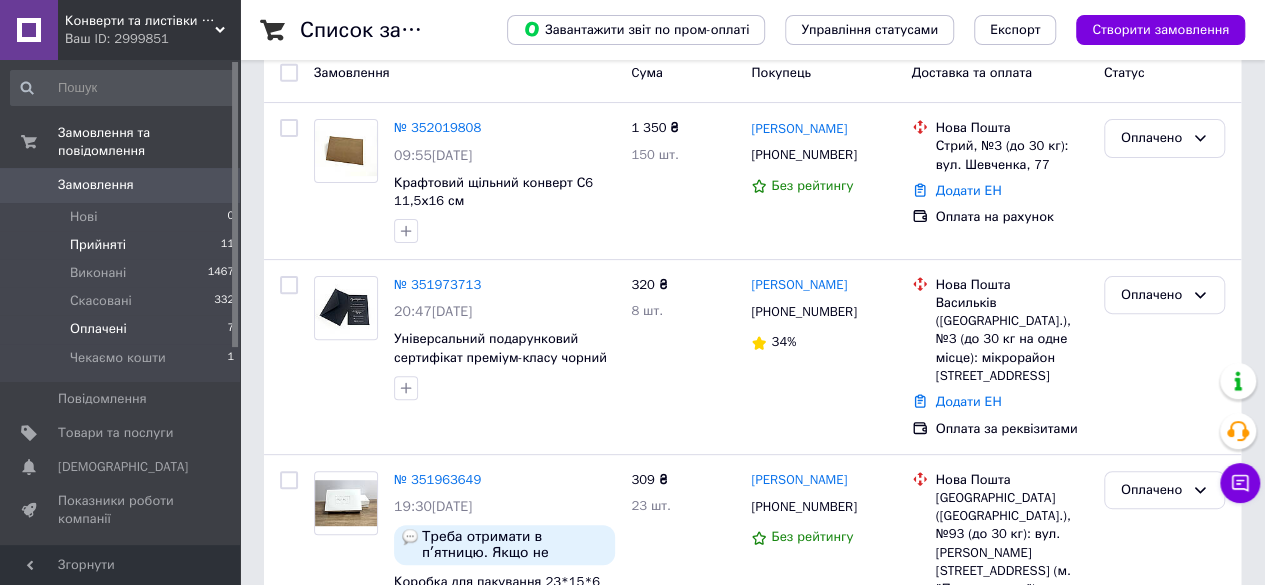 click on "Прийняті 11" at bounding box center (123, 245) 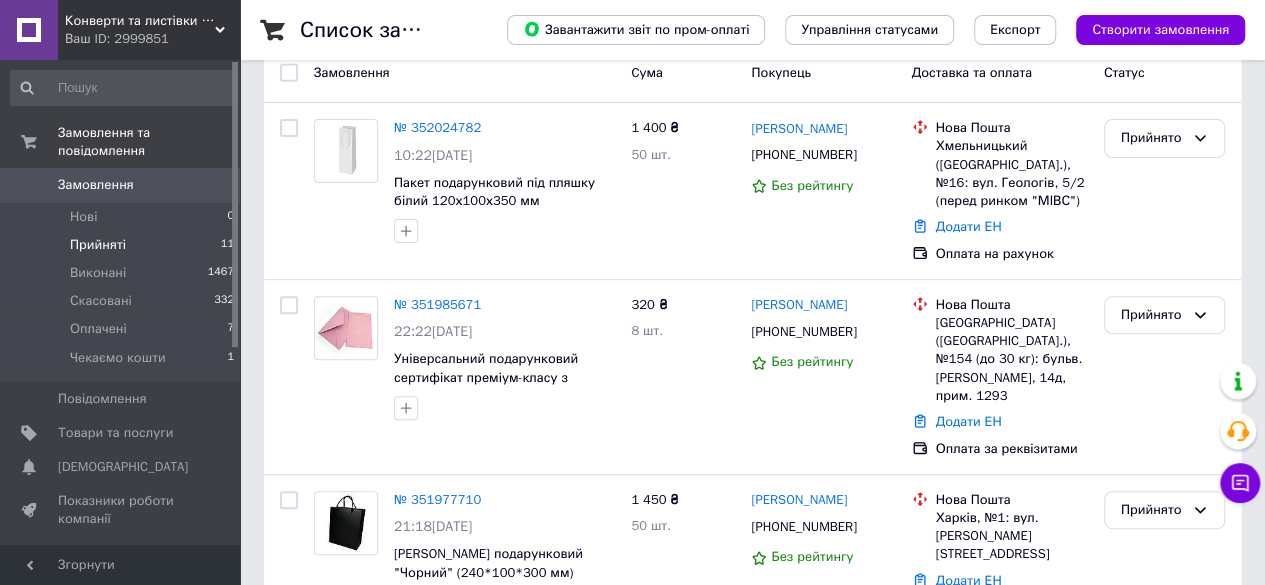 scroll, scrollTop: 0, scrollLeft: 0, axis: both 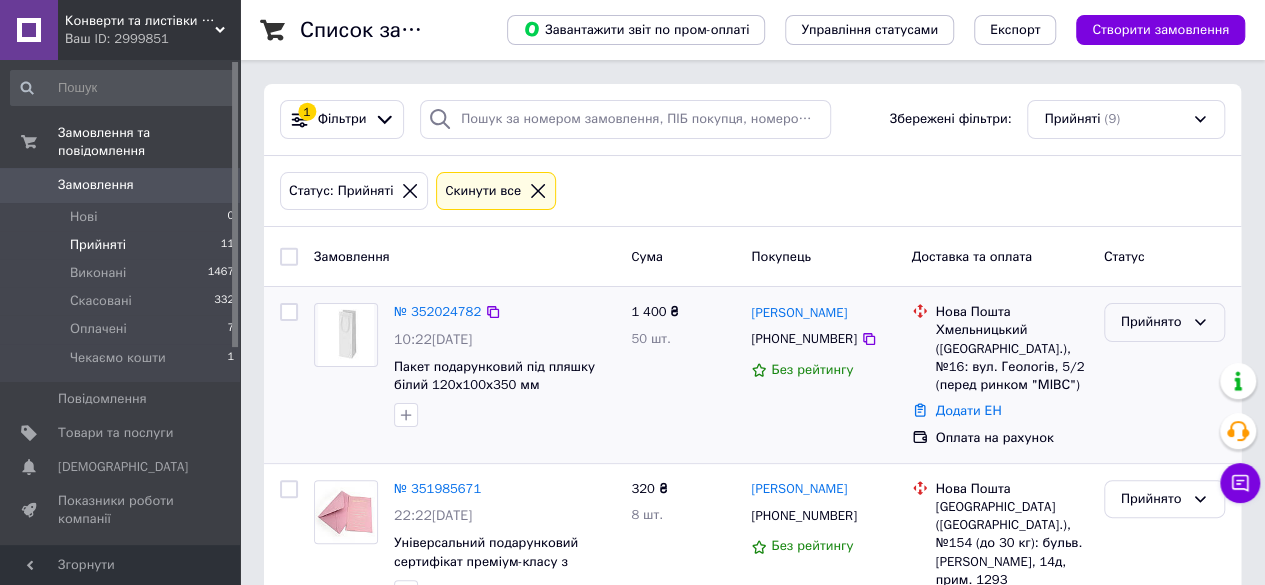 click on "Прийнято" at bounding box center (1152, 322) 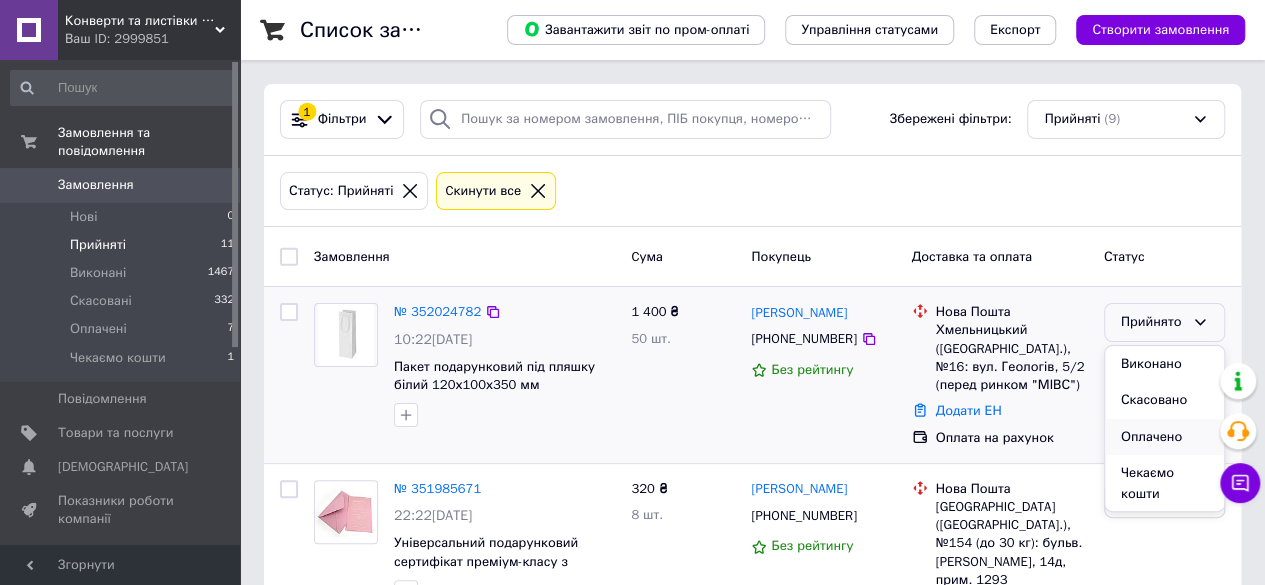 click on "Оплачено" at bounding box center [1164, 437] 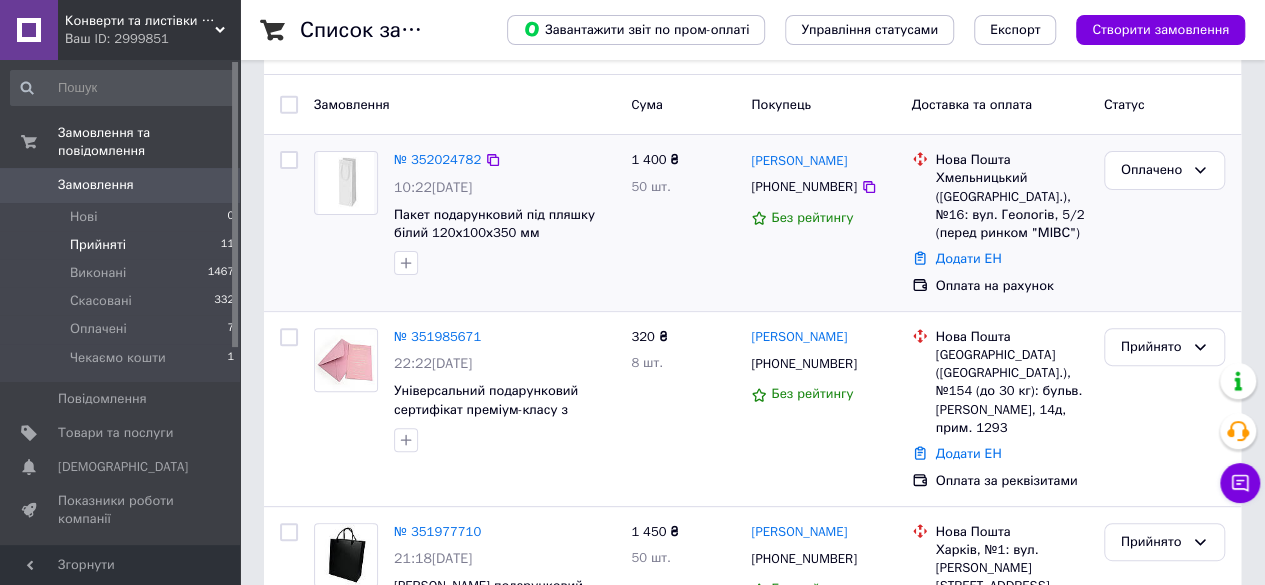 scroll, scrollTop: 0, scrollLeft: 0, axis: both 